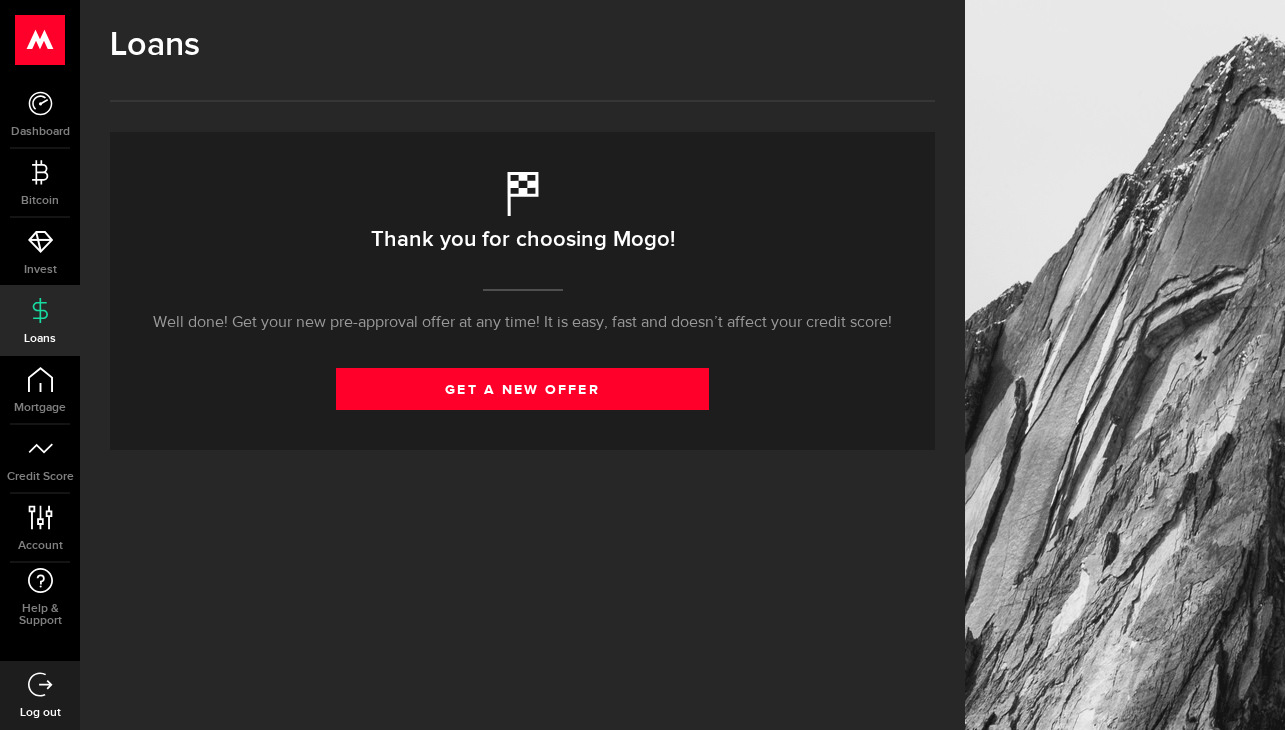 scroll, scrollTop: 0, scrollLeft: 0, axis: both 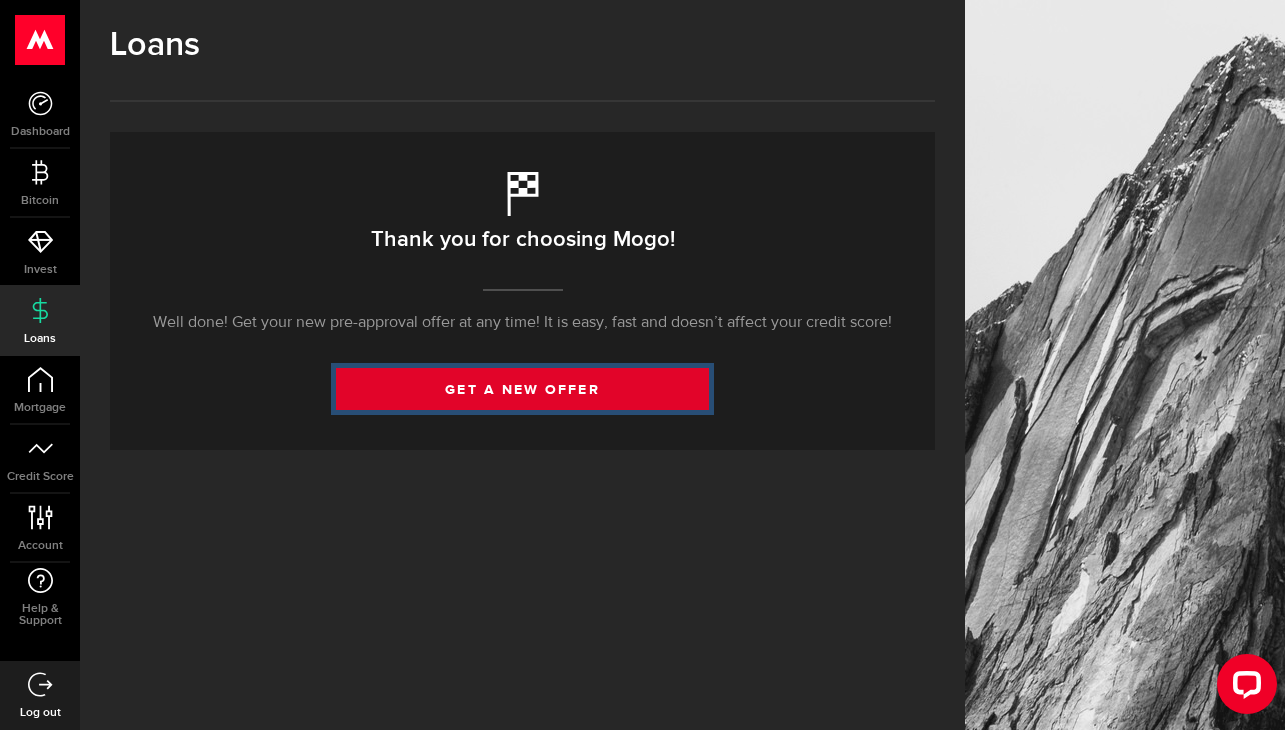 click on "get a new offer" at bounding box center [522, 389] 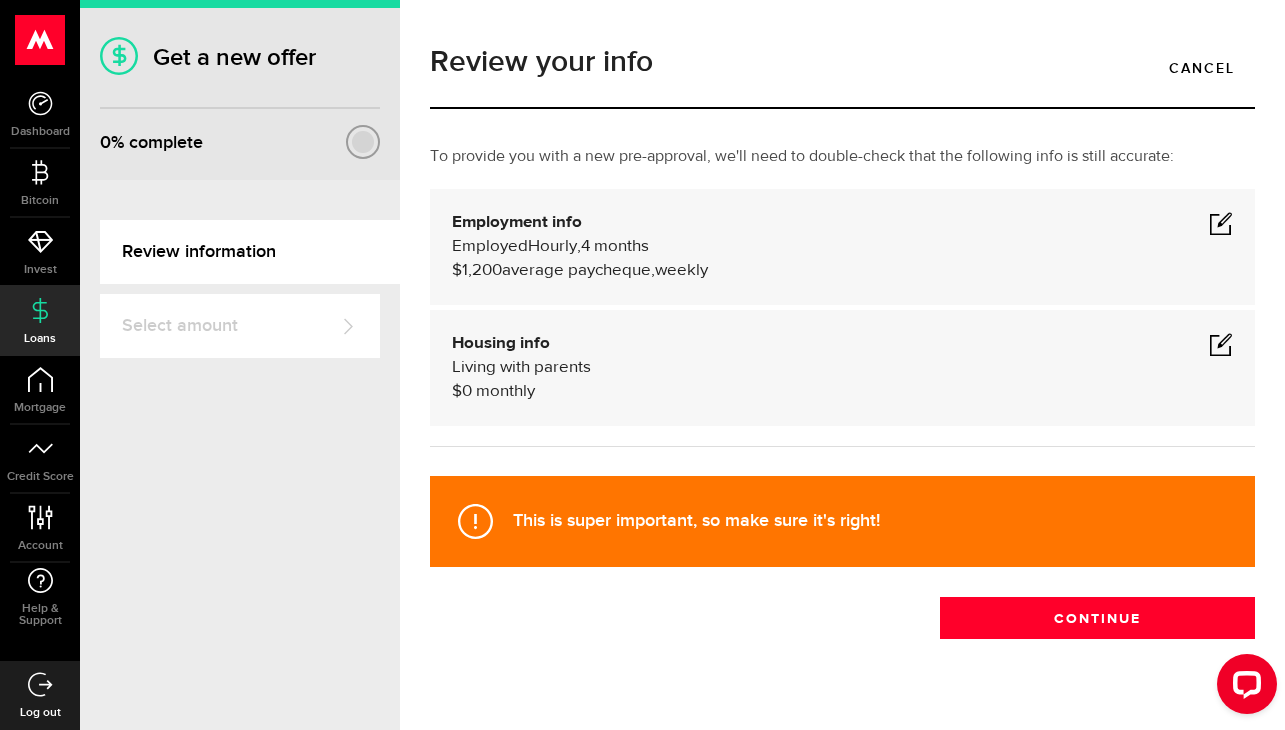 click at bounding box center [1221, 223] 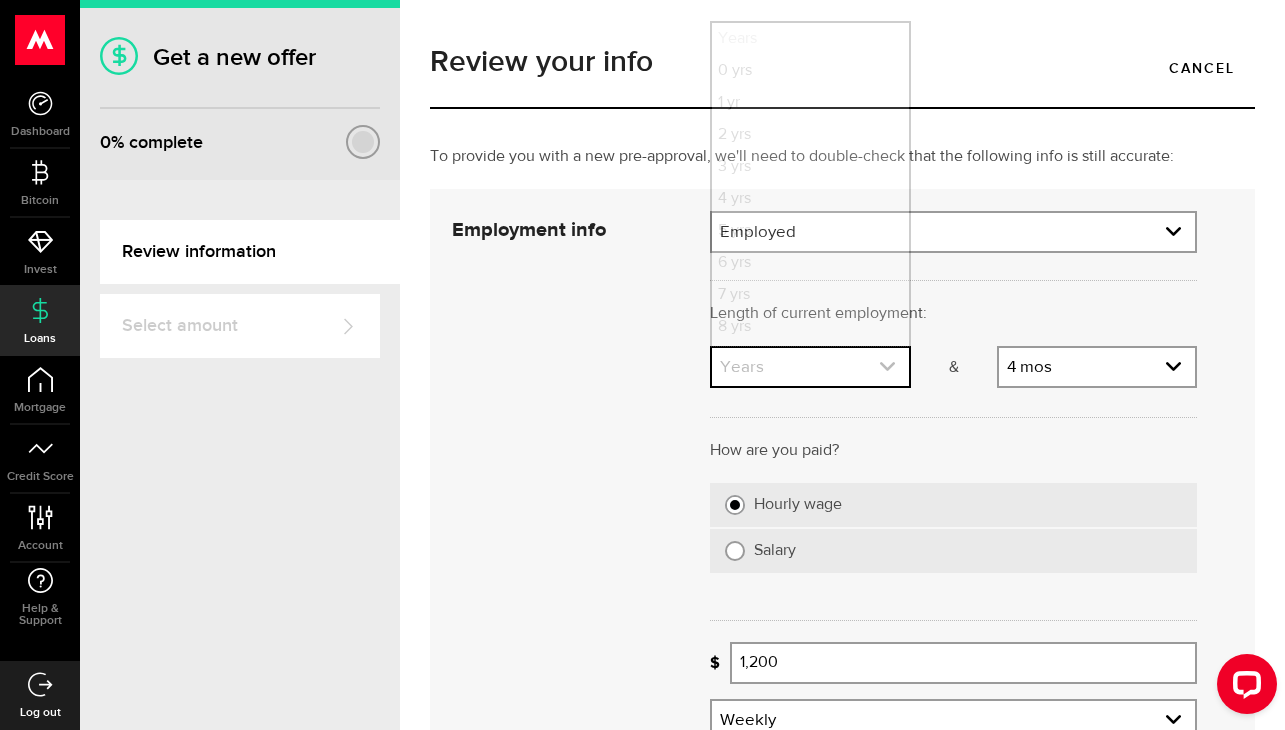 click at bounding box center (810, 367) 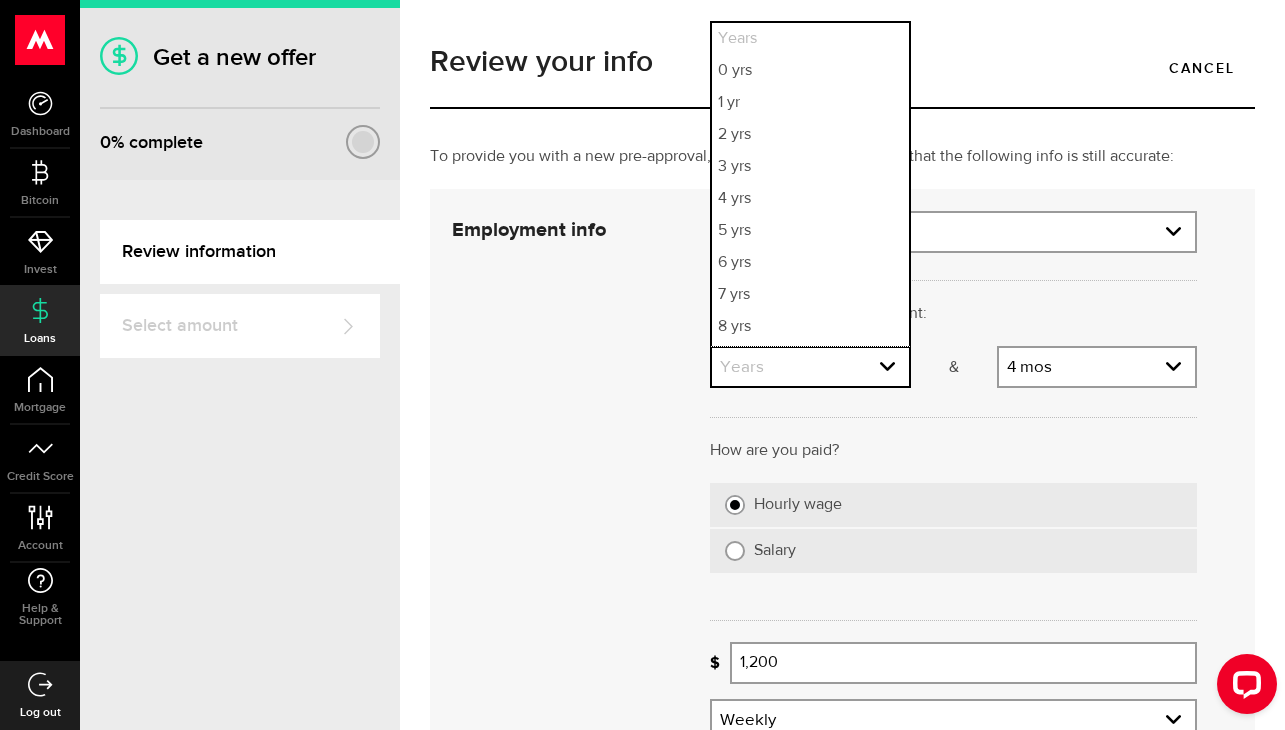 click on "Length of current employment:" at bounding box center [953, 314] 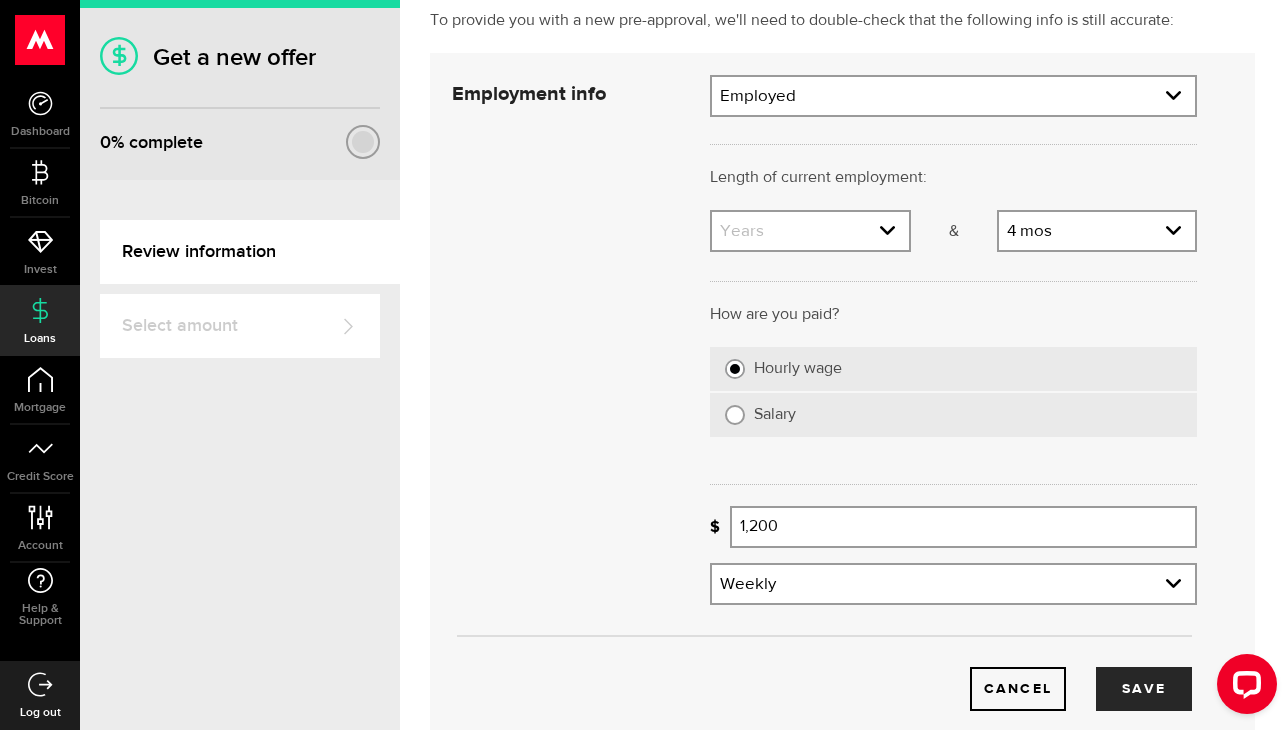 scroll, scrollTop: 137, scrollLeft: 0, axis: vertical 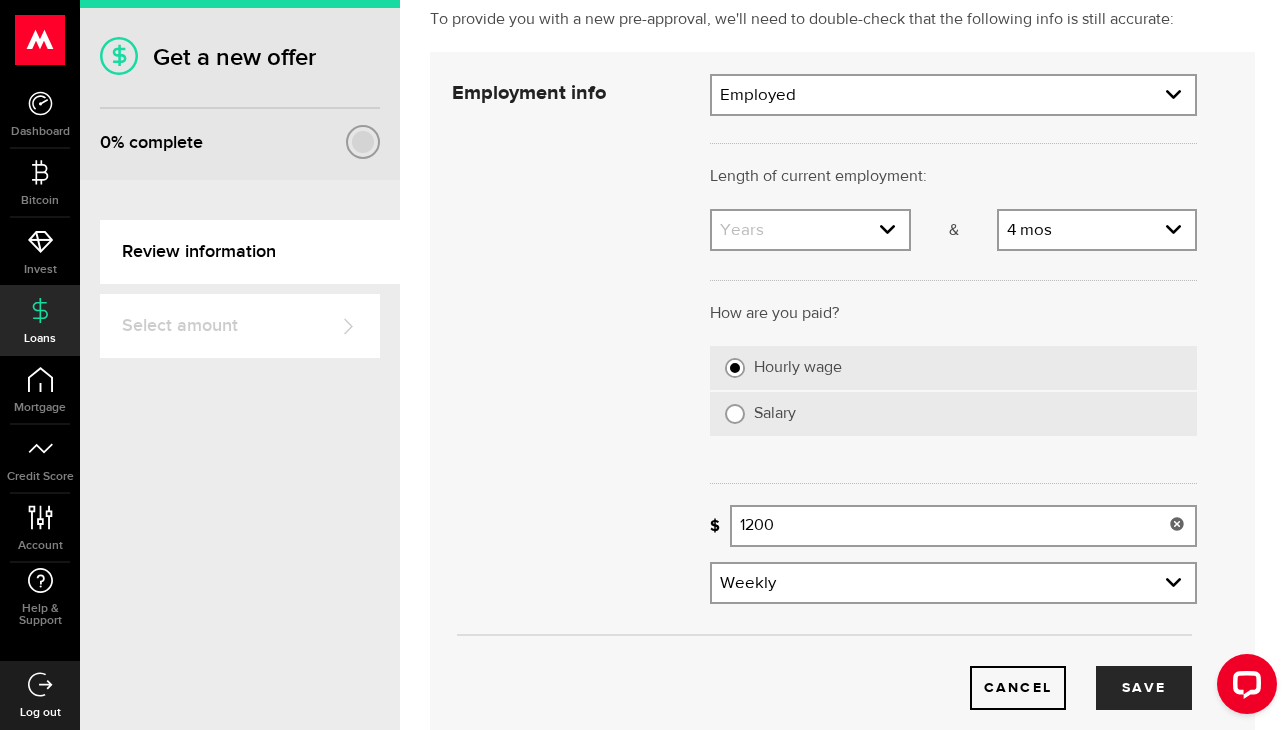 click on "1200" at bounding box center [963, 526] 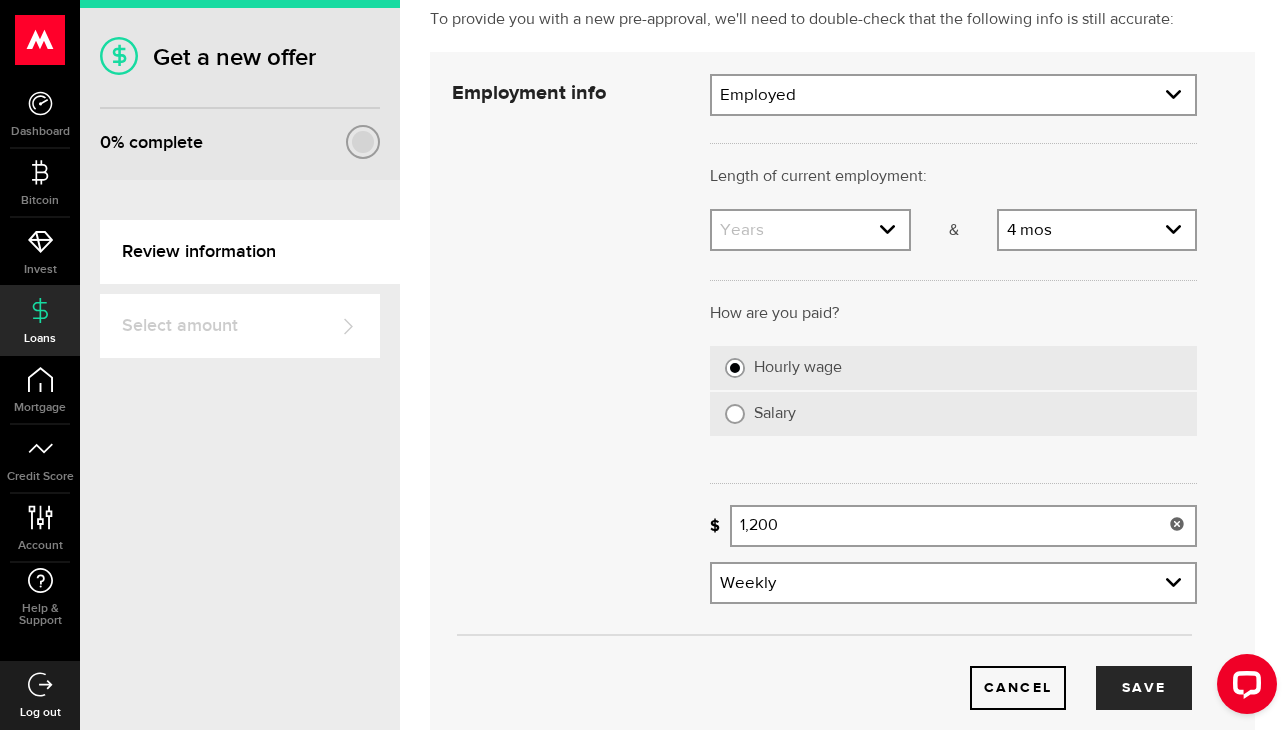 click on "Cancel Save" at bounding box center [824, 657] 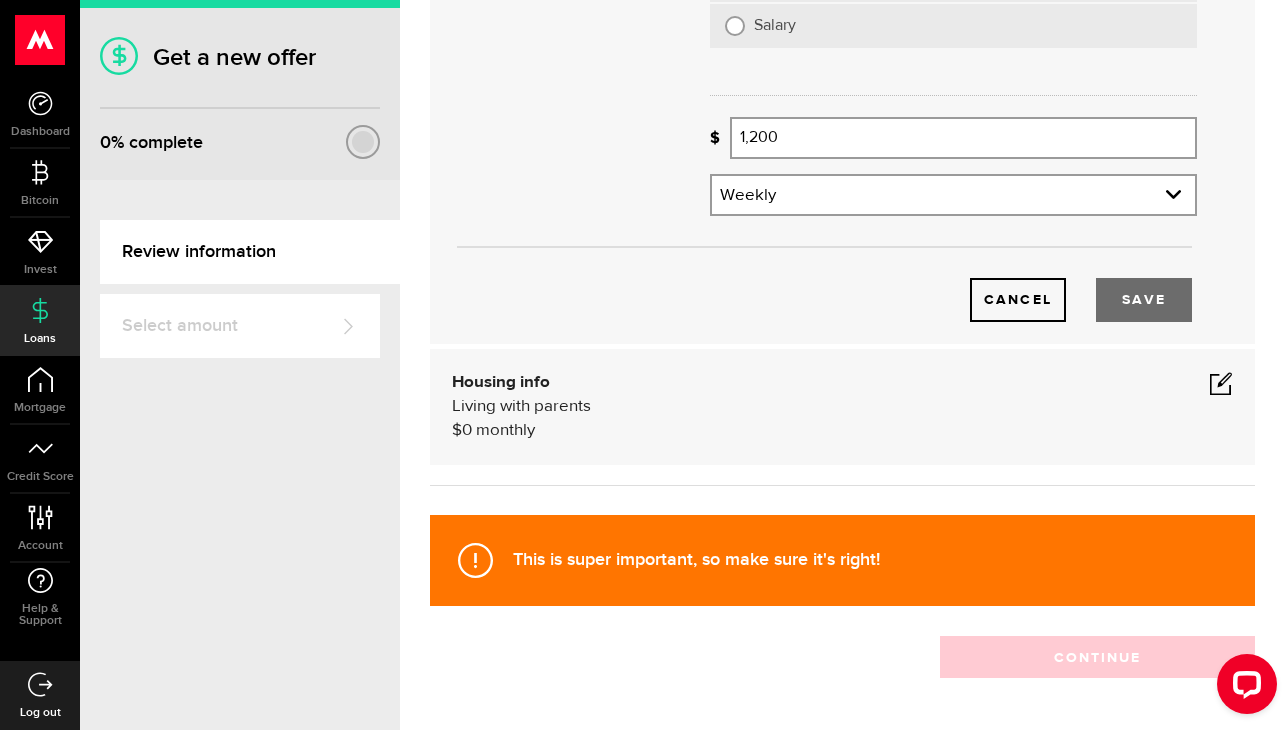 scroll, scrollTop: 601, scrollLeft: 0, axis: vertical 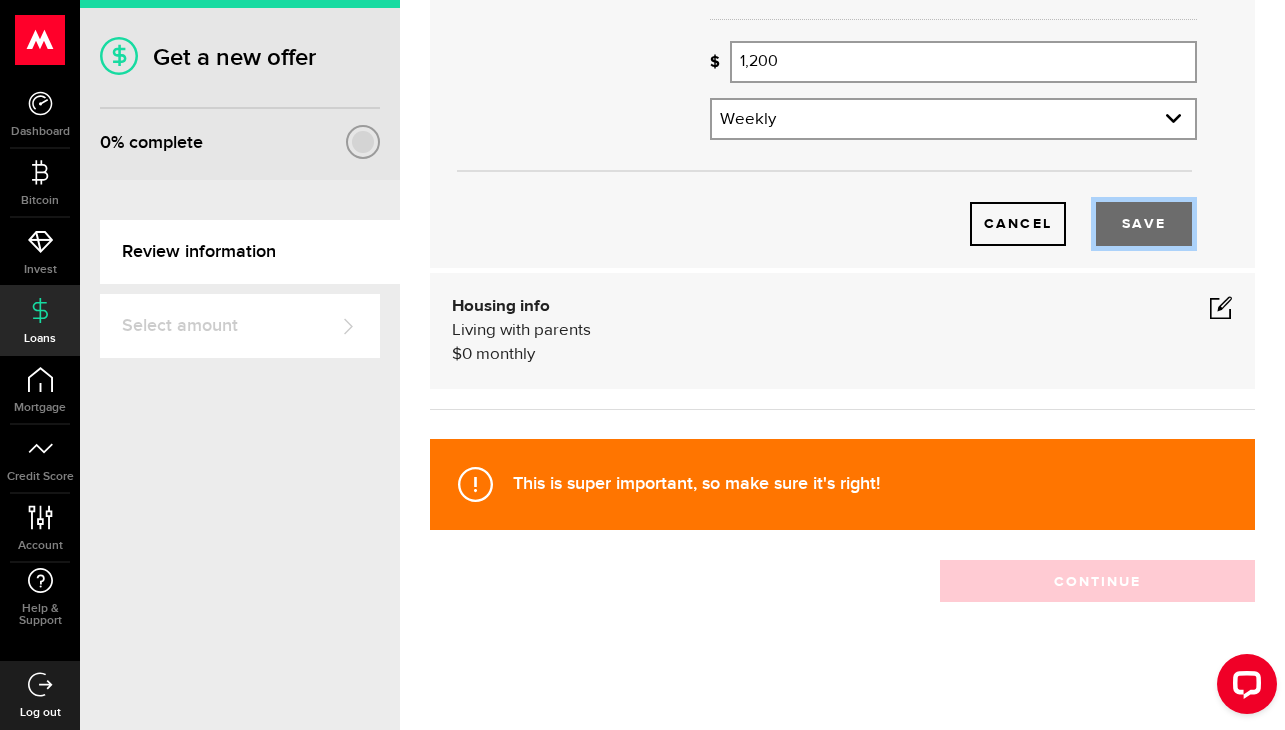 click on "Save" at bounding box center (1144, 224) 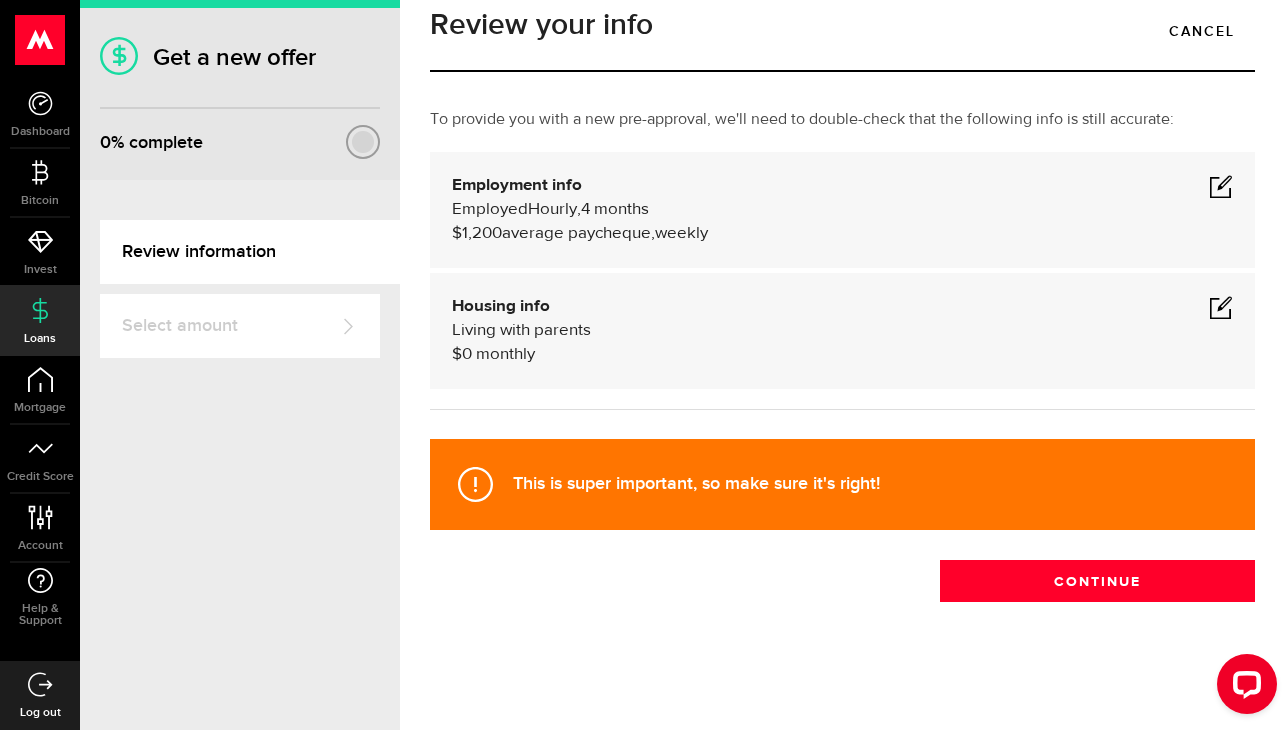 scroll, scrollTop: 37, scrollLeft: 0, axis: vertical 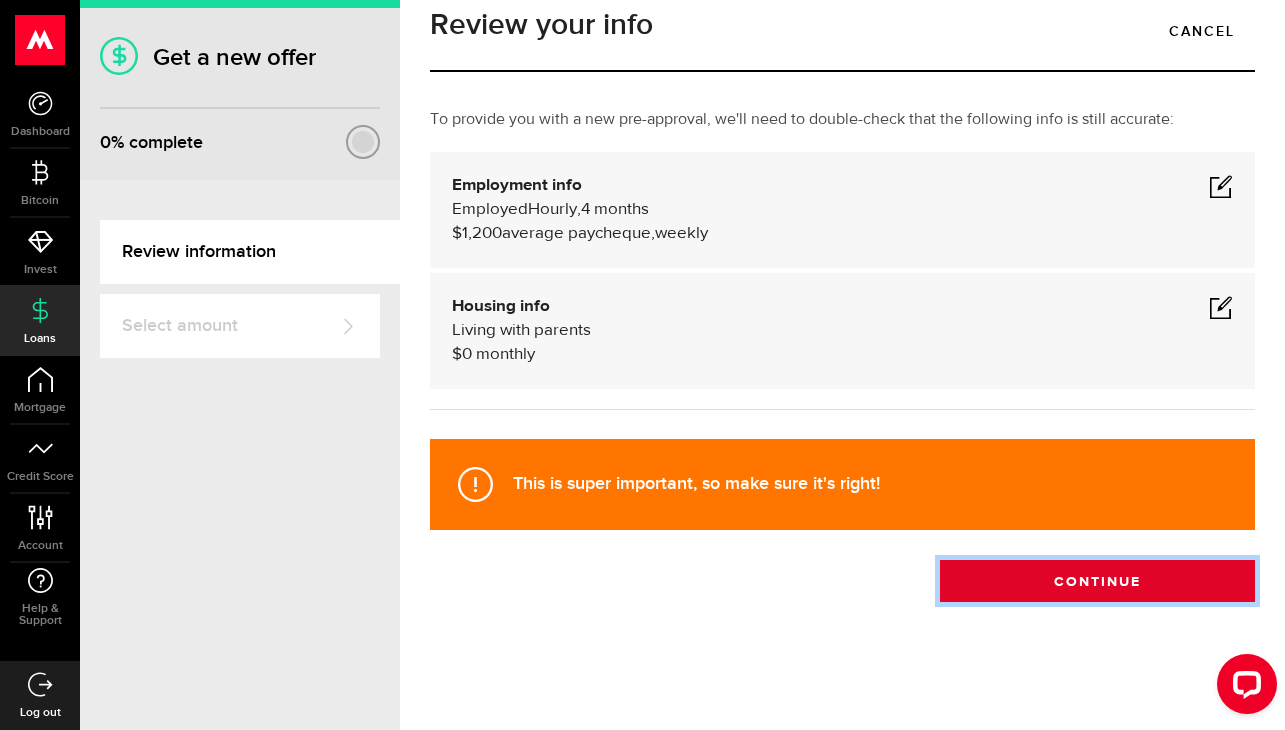 click on "Continue" at bounding box center (1097, 581) 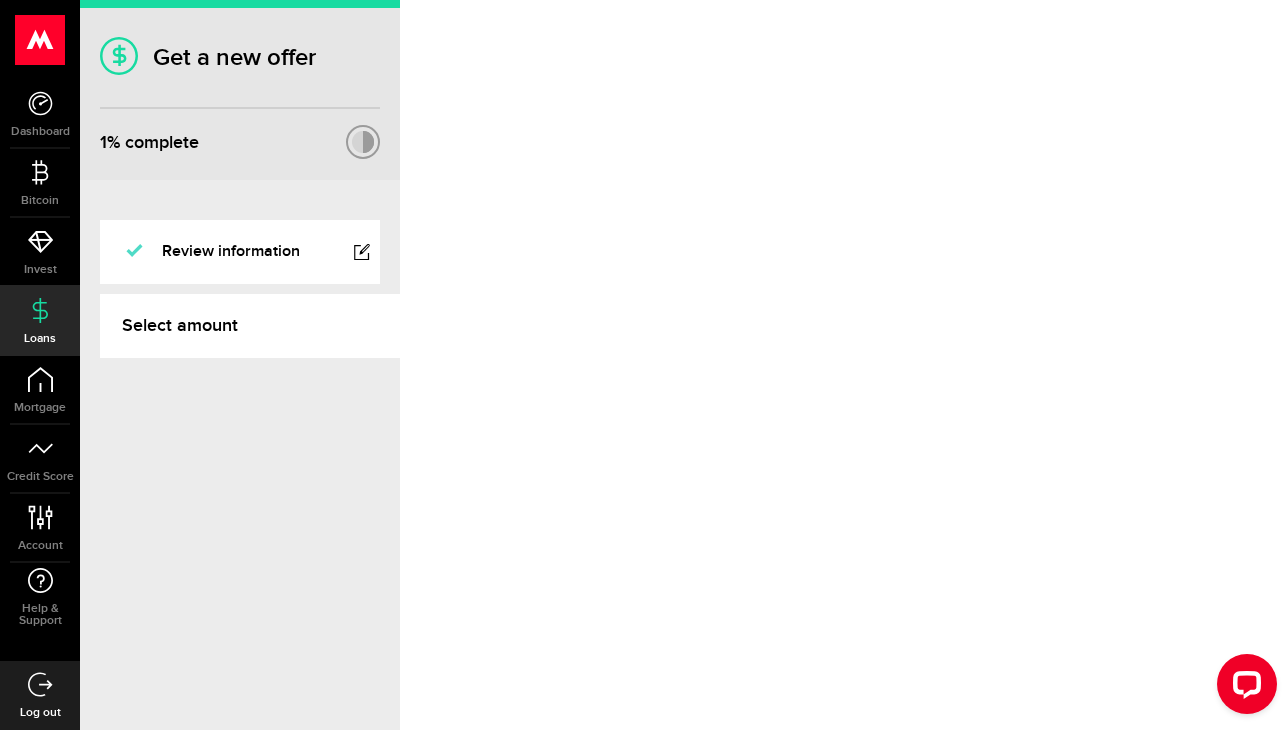 scroll, scrollTop: 0, scrollLeft: 0, axis: both 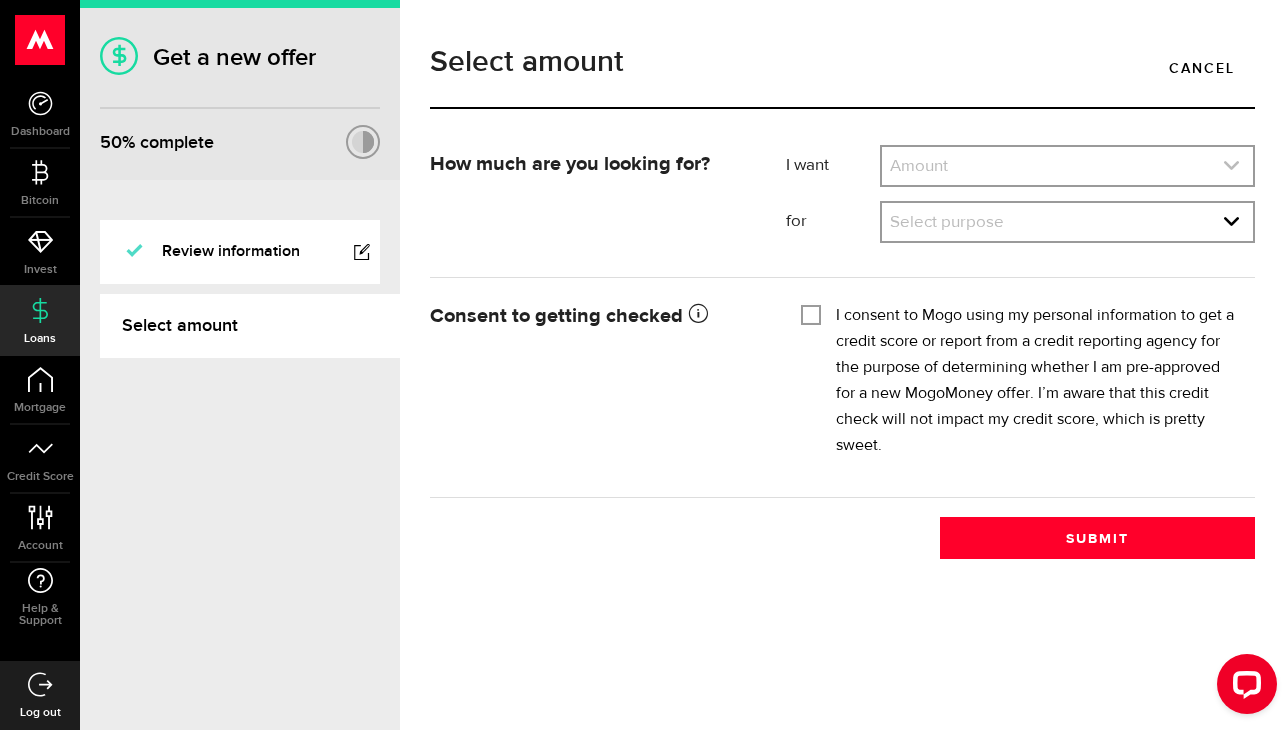 click at bounding box center [1067, 166] 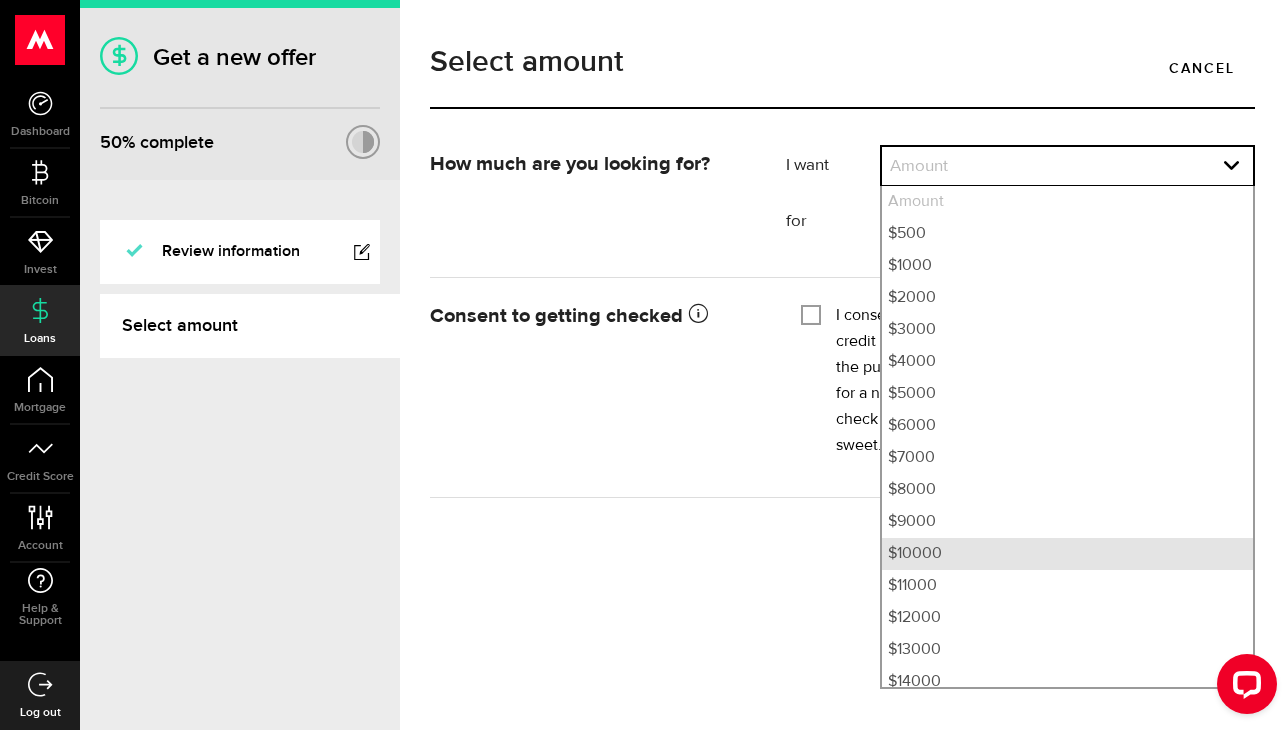 click on "$10000" at bounding box center [1067, 554] 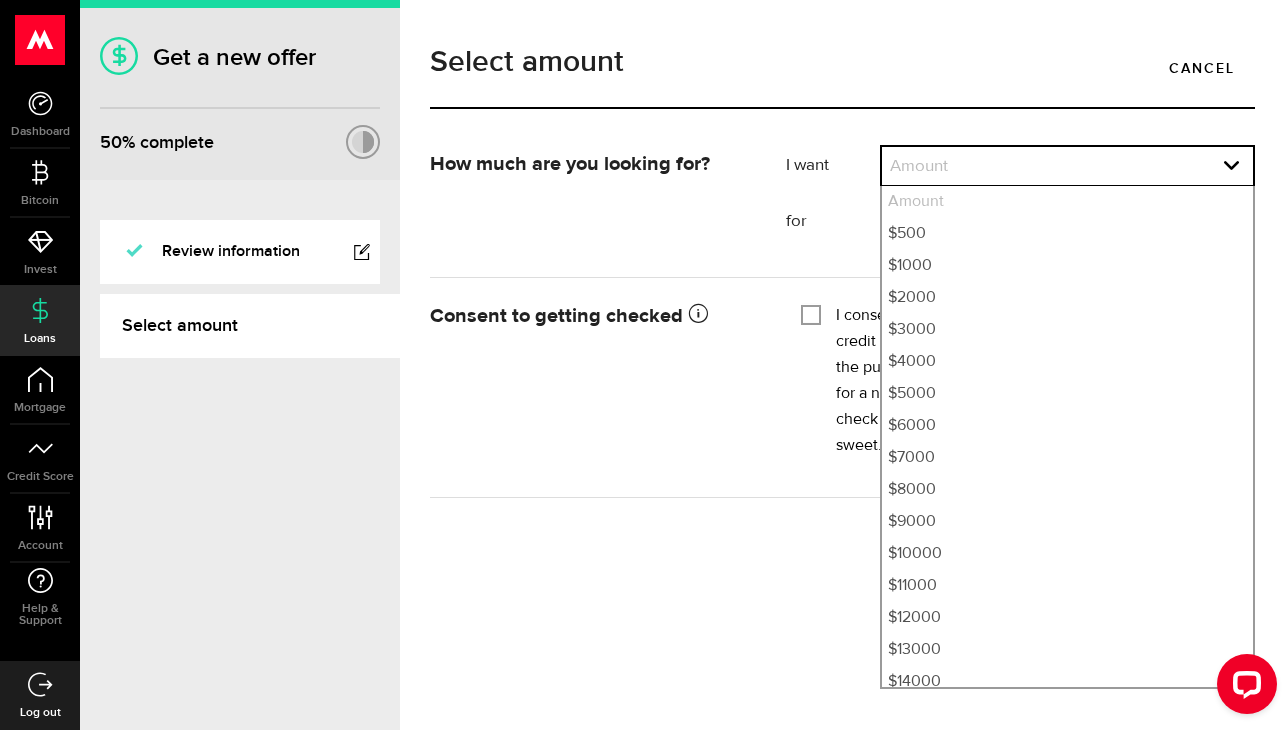 select on "10000" 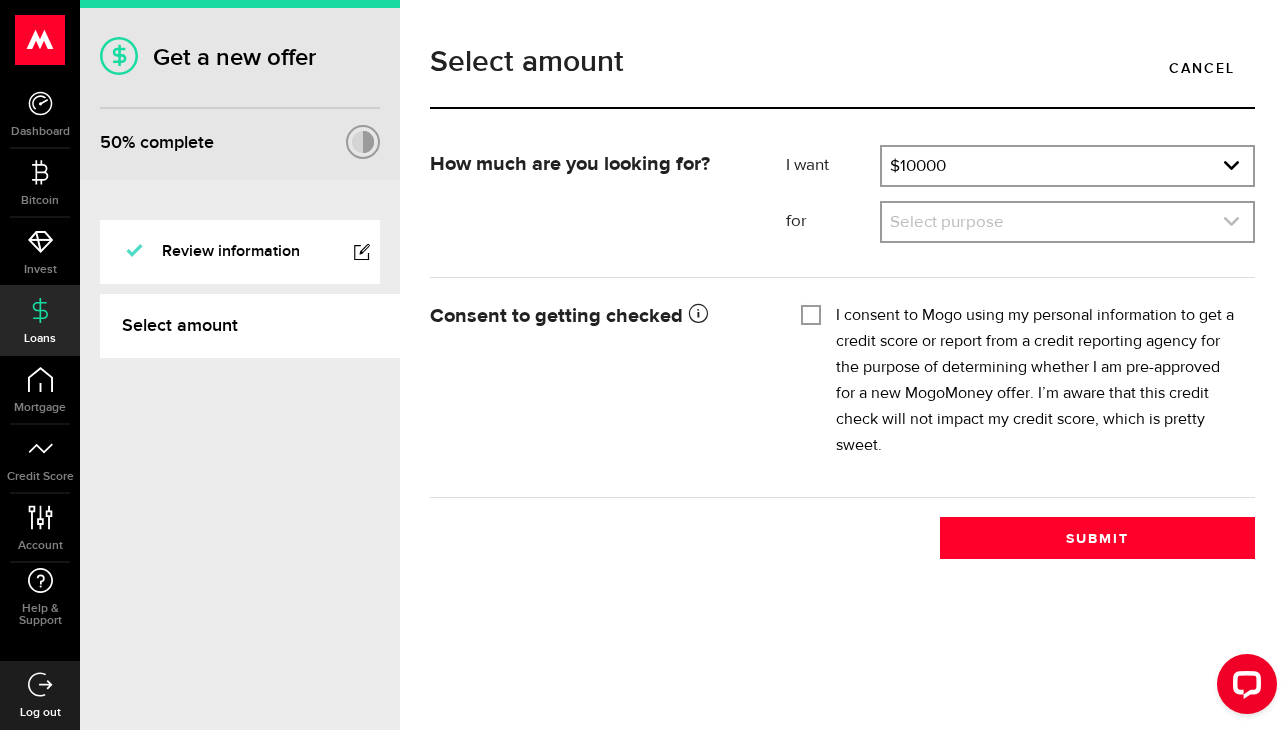 click at bounding box center [1067, 222] 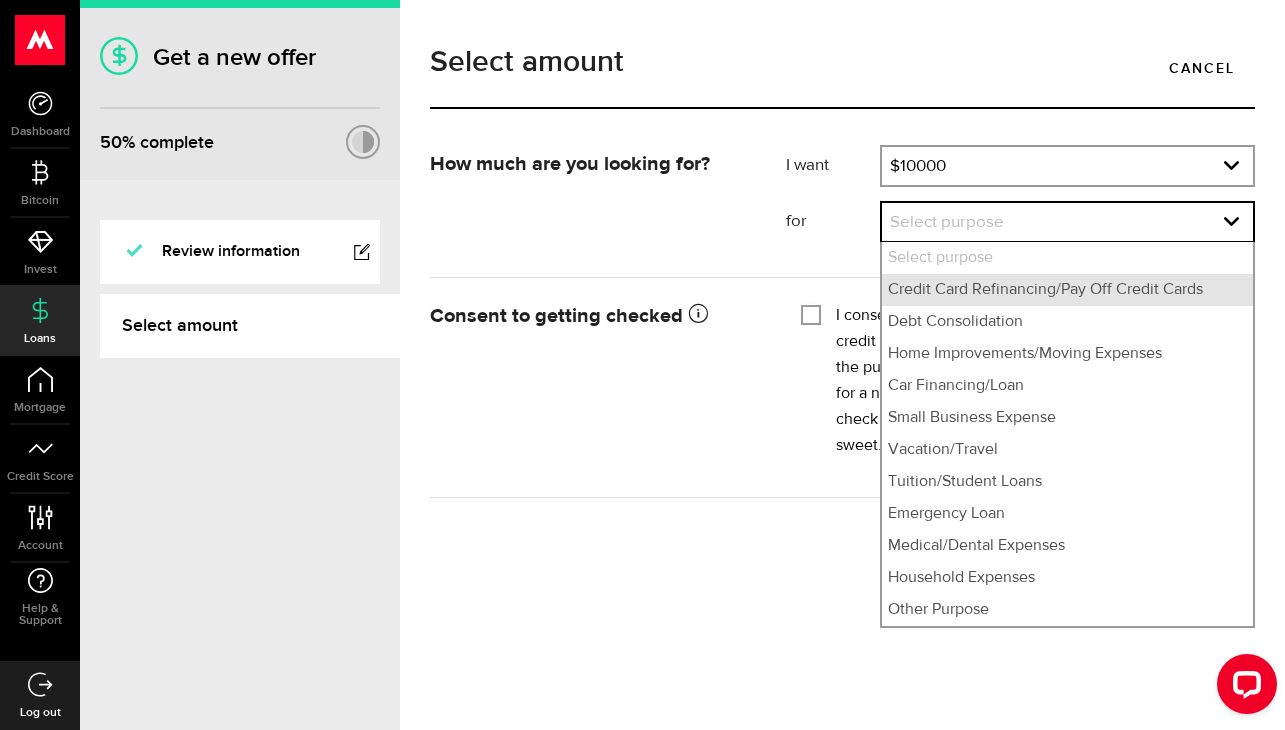click on "Credit Card Refinancing/Pay Off Credit Cards" at bounding box center [1067, 290] 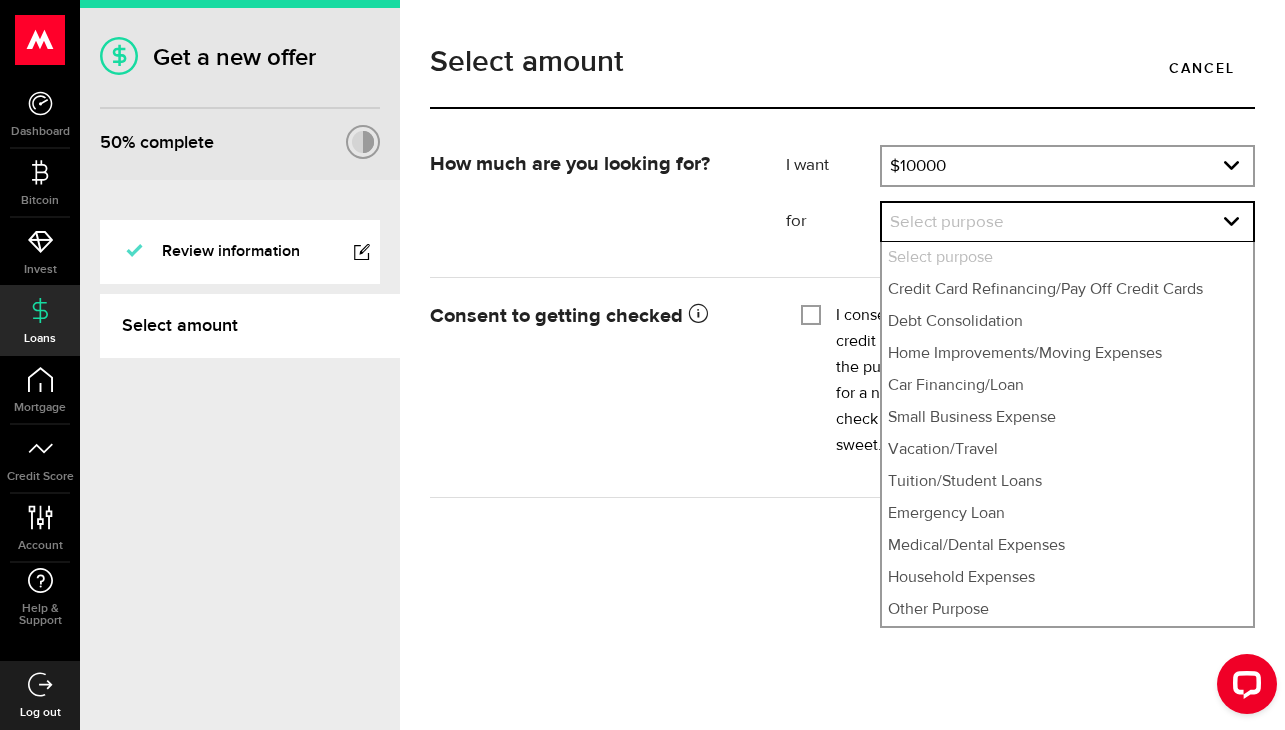 select on "Credit Card Refinancing/Pay Off Credit Cards" 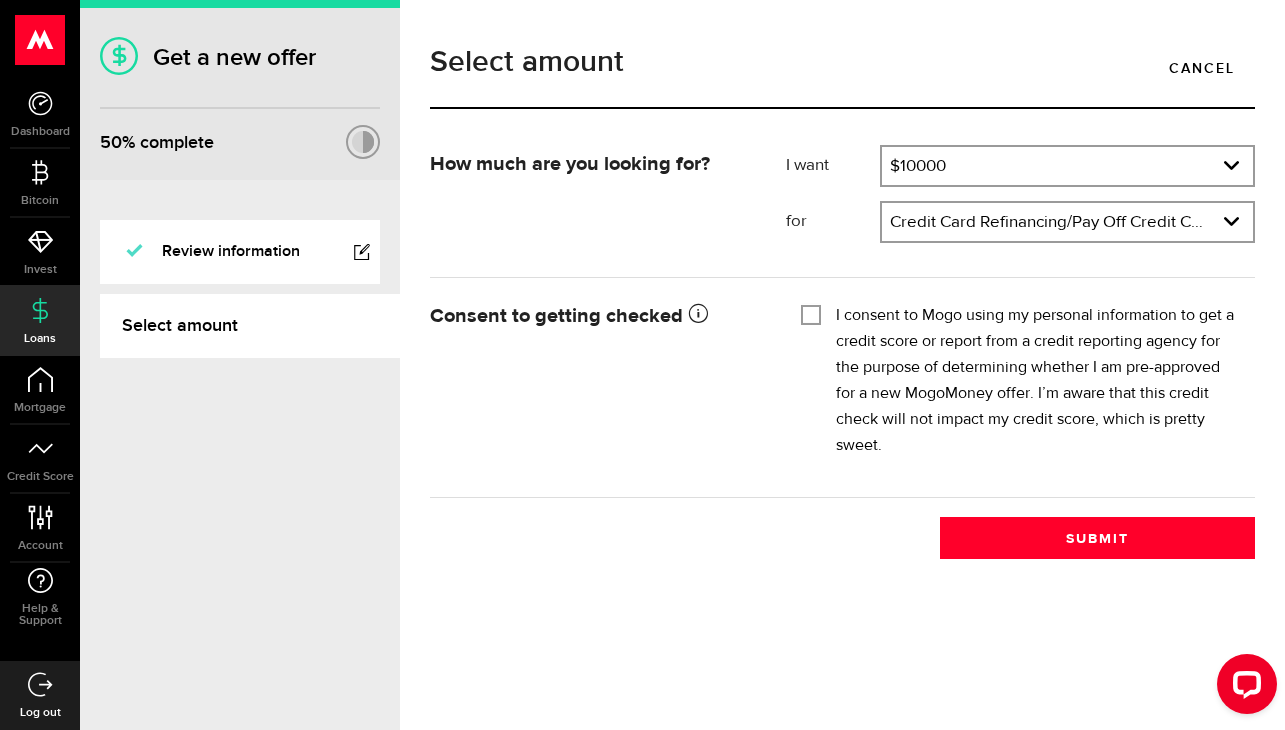 click on "I consent to Mogo using my personal information to get a credit score or report from a credit reporting agency for the purpose of determining whether I am pre-approved for a new MogoMoney offer. I’m aware that this credit check will not impact my credit score, which is pretty sweet." at bounding box center (811, 313) 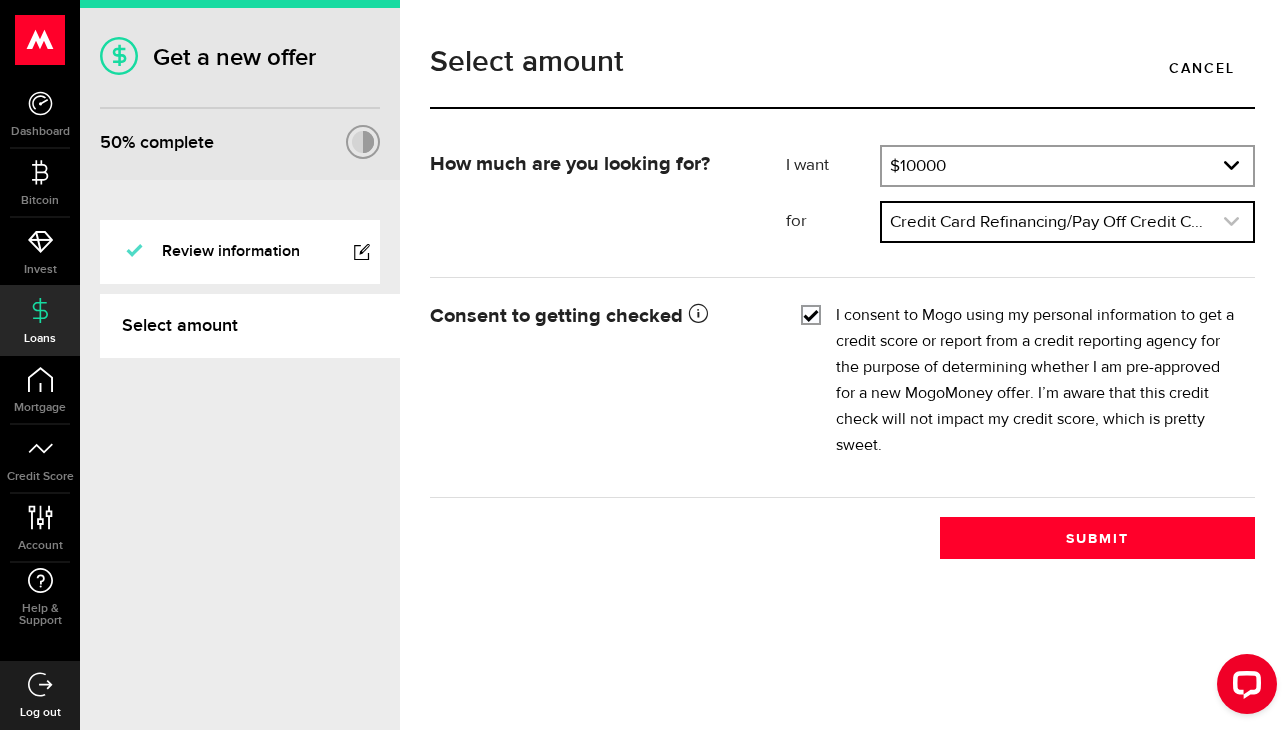 click at bounding box center (1067, 222) 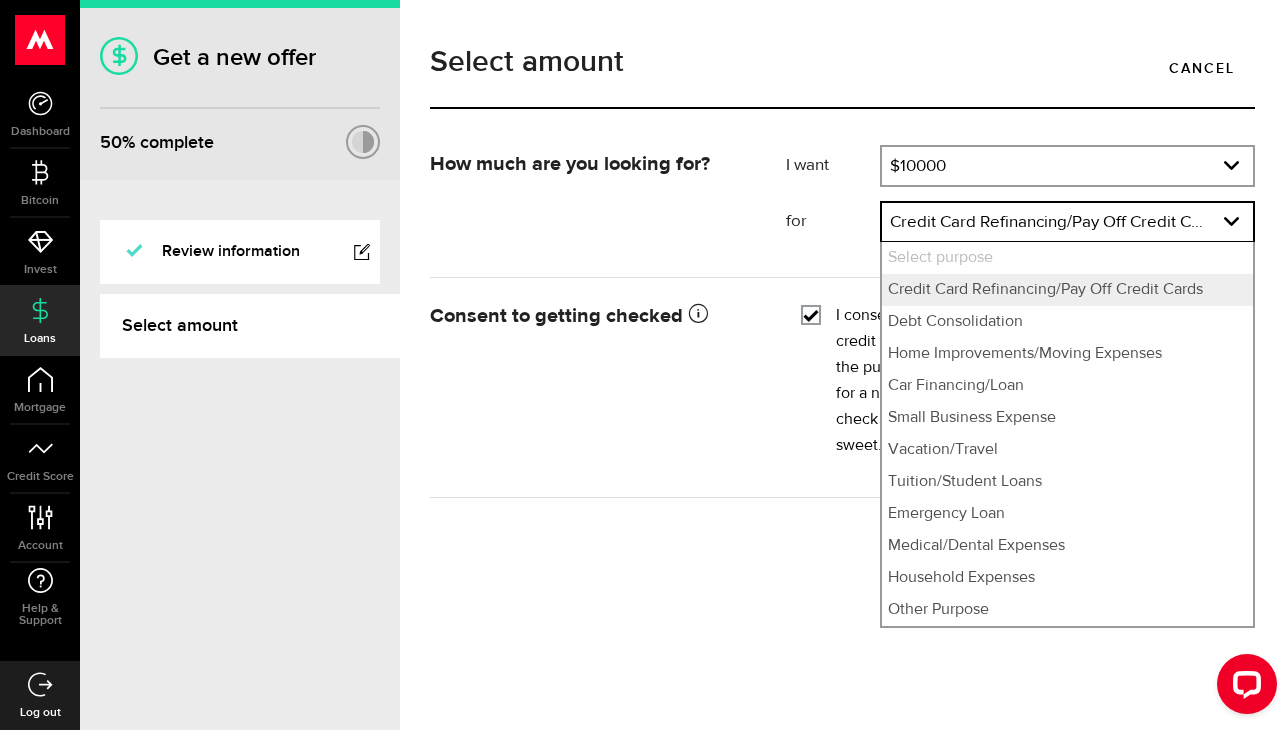 click on "How much are you looking for? I want Amount How much credit would you like? $10000 Amount $500 $1000 $2000 $3000 $4000 $5000 $6000 $7000 $8000 $9000 $10000 $11000 $12000 $13000 $14000 $15000 $16000 $17000 $18000 $19000 $20000 $21000 $22000 $23000 $24000 $25000 $26000 $27000 $28000 $29000 $30000 $31000 $32000 $33000 $34000 $35000 Amount $500 $1000 $2000 $3000 $4000 $5000 $6000 $7000 $8000 $9000 $10000 $11000 $12000 $13000 $14000 $15000 $16000 $17000 $18000 $19000 $20000 $21000 $22000 $23000 $24000 $25000 $26000 $27000 $28000 $29000 $30000 $31000 $32000 $33000 $34000 $35000 for Select purpose What would you be using it for? Credit Card Refinancing/Pay Off Credit Cards Select purpose Credit Card Refinancing/Pay Off Credit Cards Debt Consolidation Home Improvements/Moving Expenses Car Financing/Loan Small Business Expense Vacation/Travel Tuition/Student Loans Emergency Loan Medical/Dental Expenses Household Expenses Other Purpose Select purpose Credit Card Refinancing/Pay Off Credit Cards Debt Consolidation" at bounding box center [842, 352] 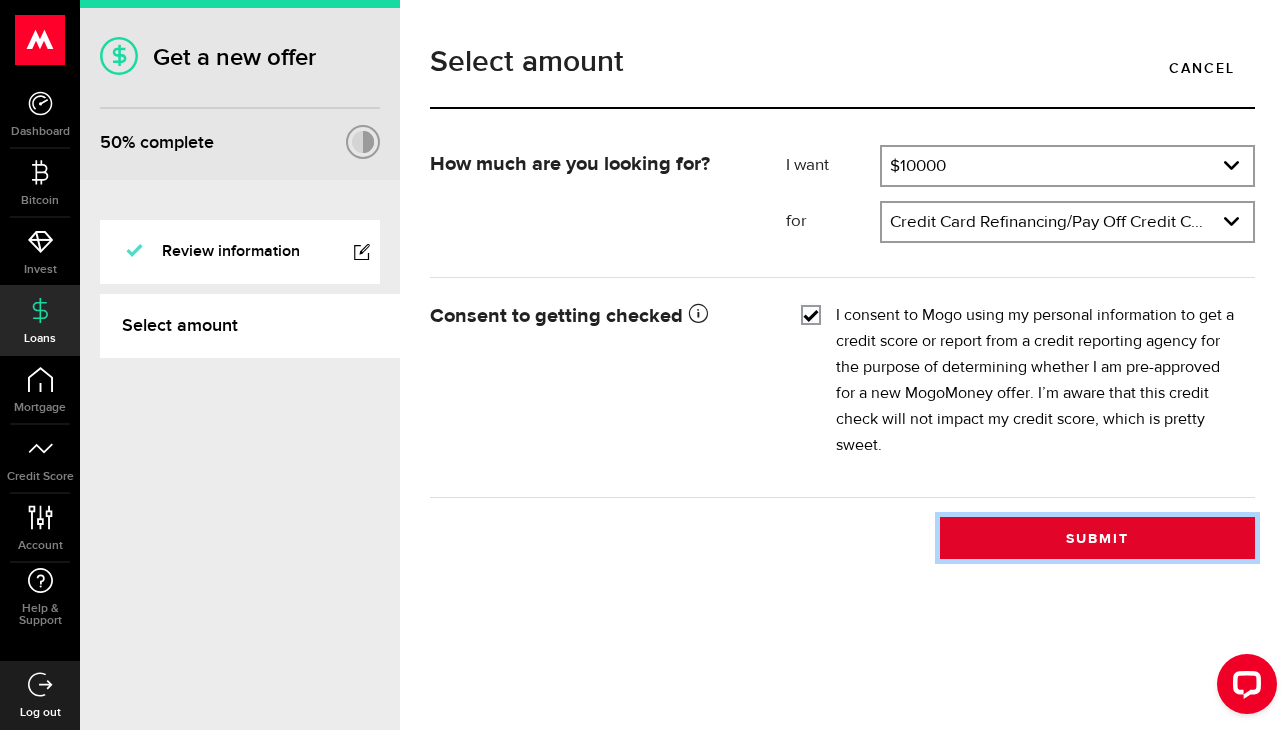 click on "Submit" at bounding box center [1097, 538] 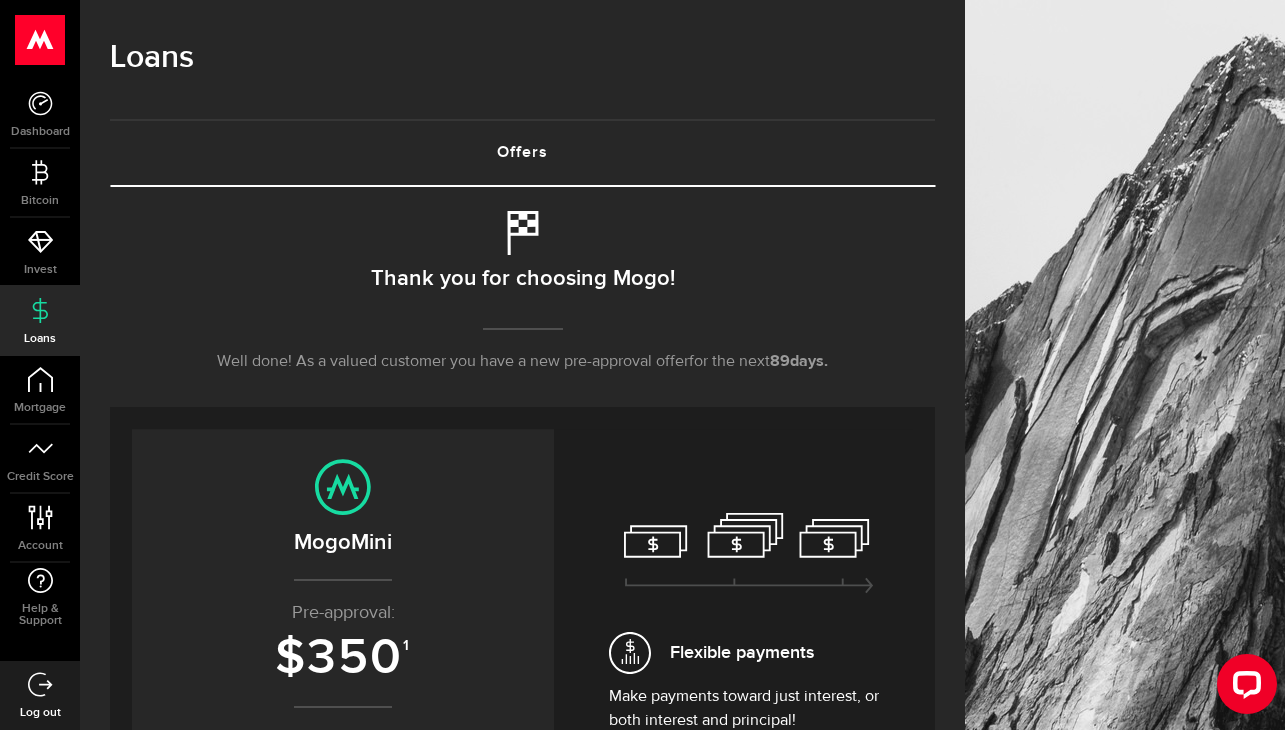 scroll, scrollTop: 0, scrollLeft: 0, axis: both 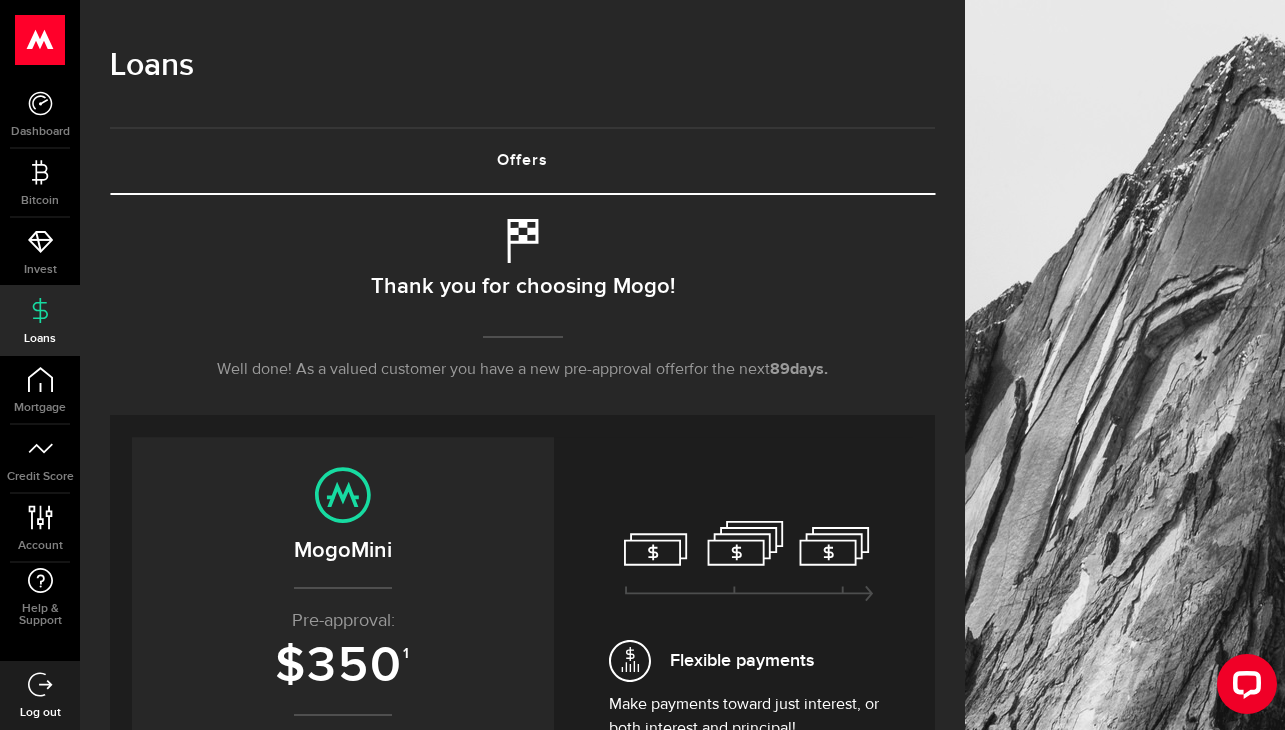 click 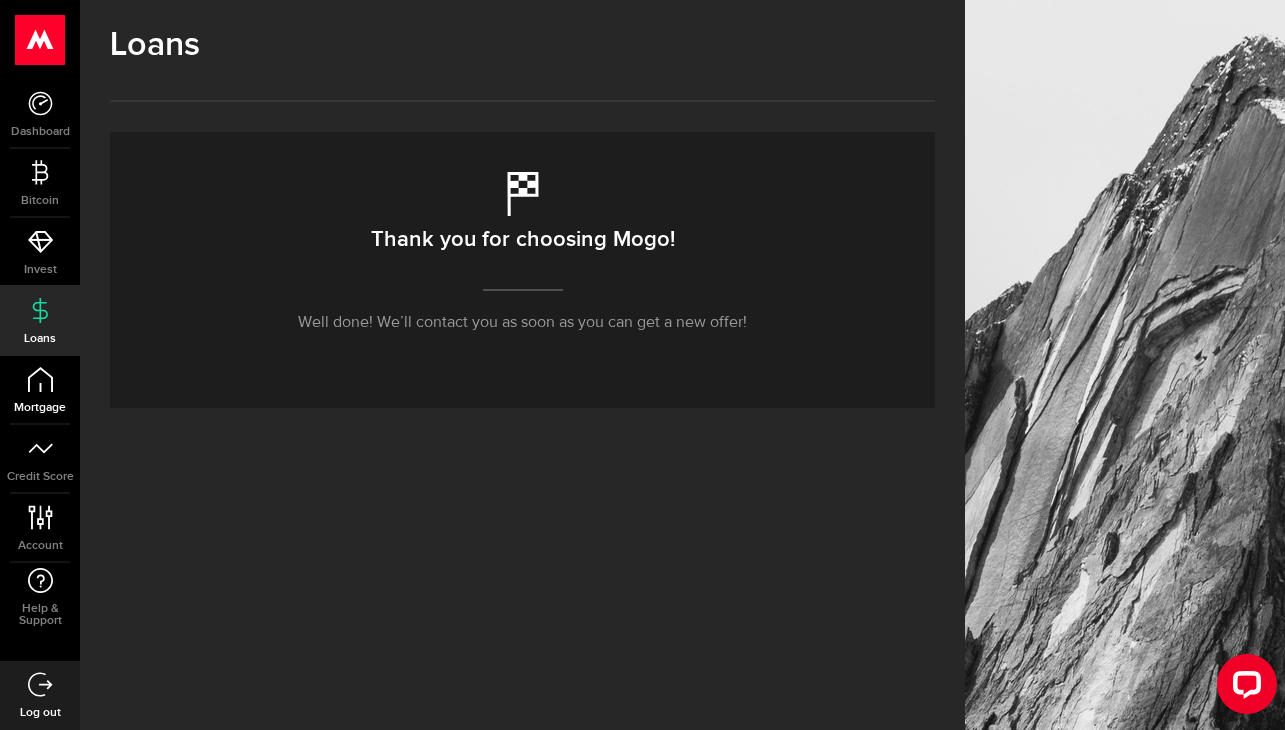 click 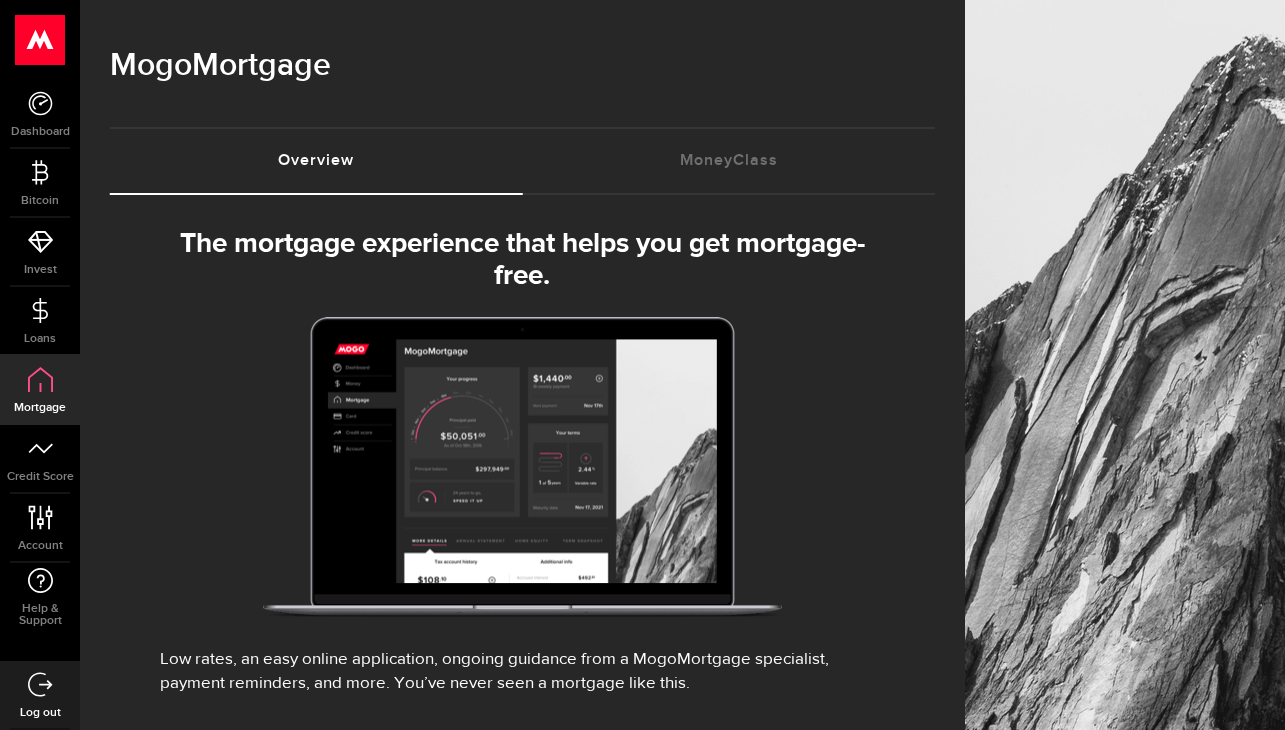 select on "3knYdhfXw4iYoq2m0WGQES" 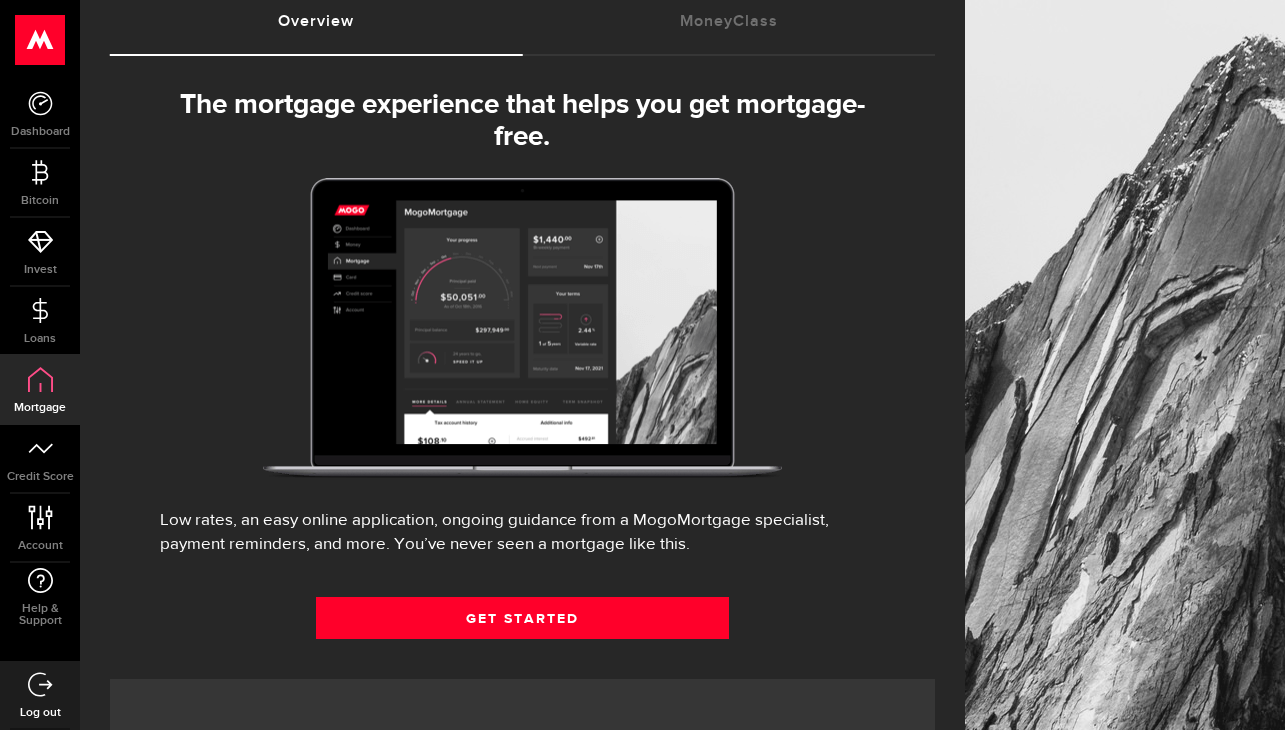 scroll, scrollTop: 223, scrollLeft: 0, axis: vertical 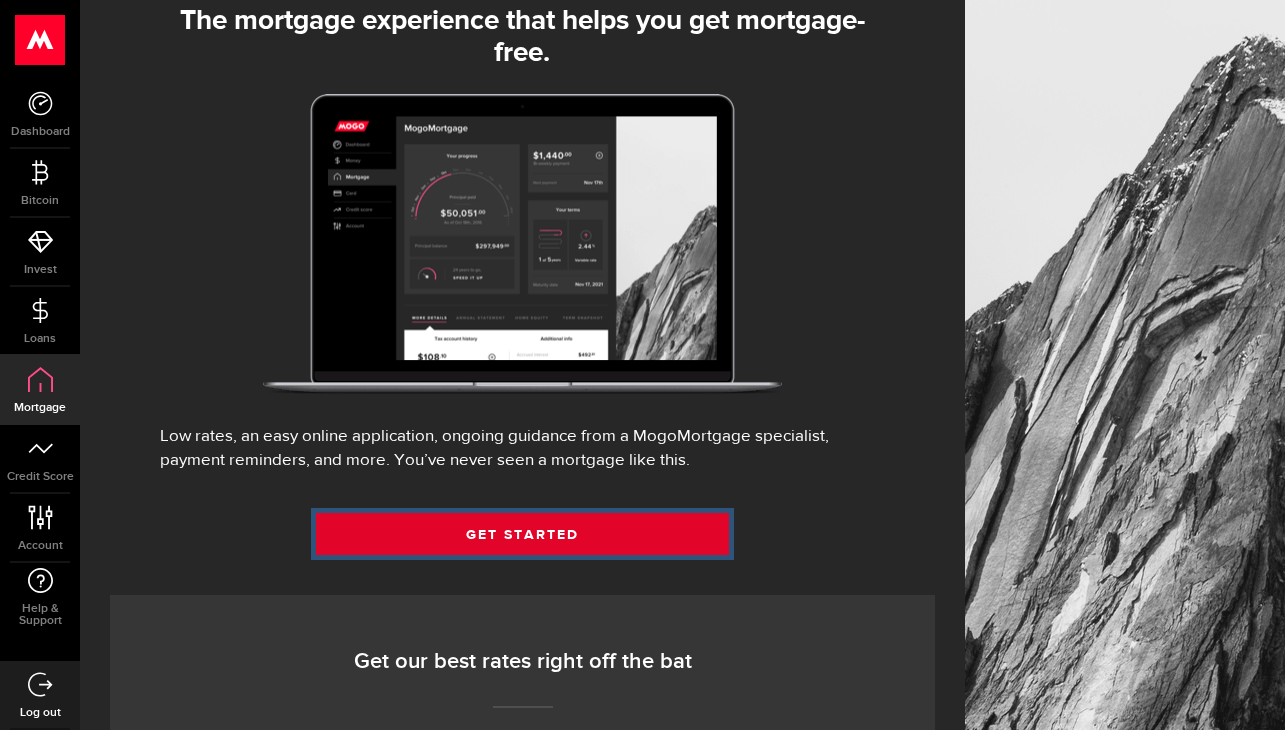 click on "Get Started" at bounding box center [522, 534] 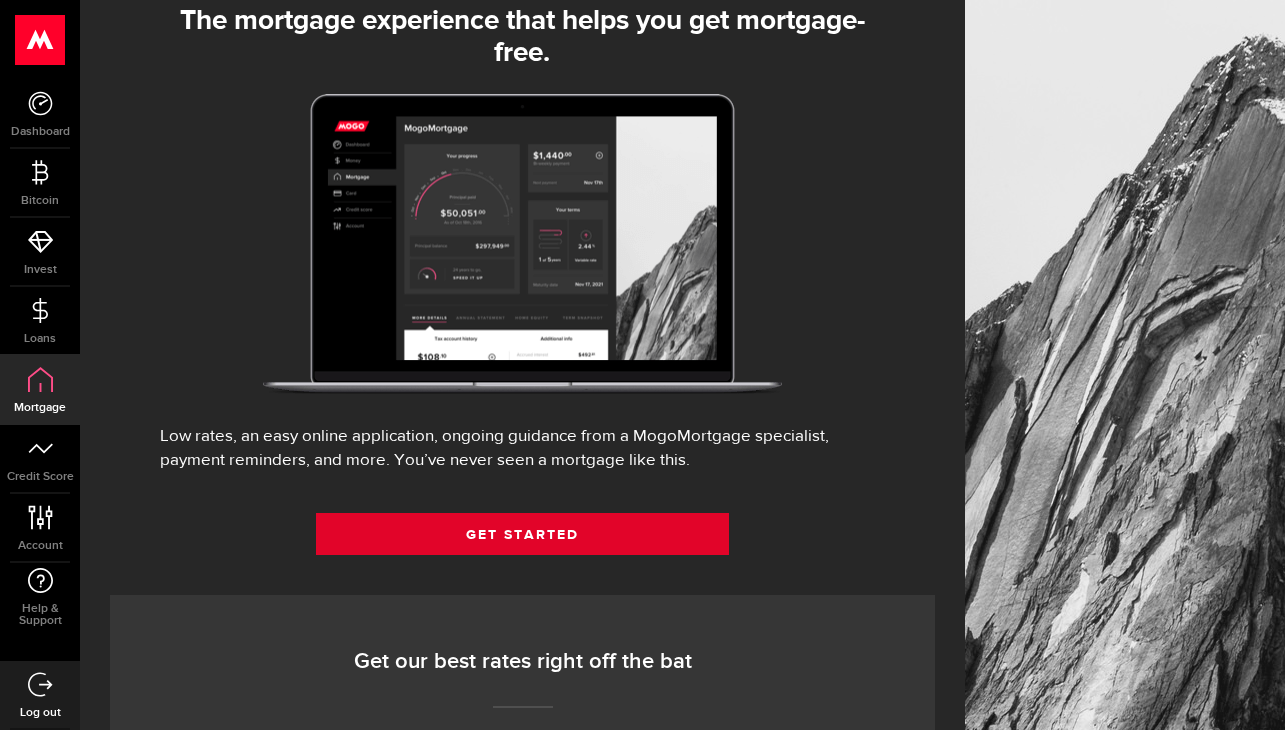 scroll, scrollTop: 0, scrollLeft: 0, axis: both 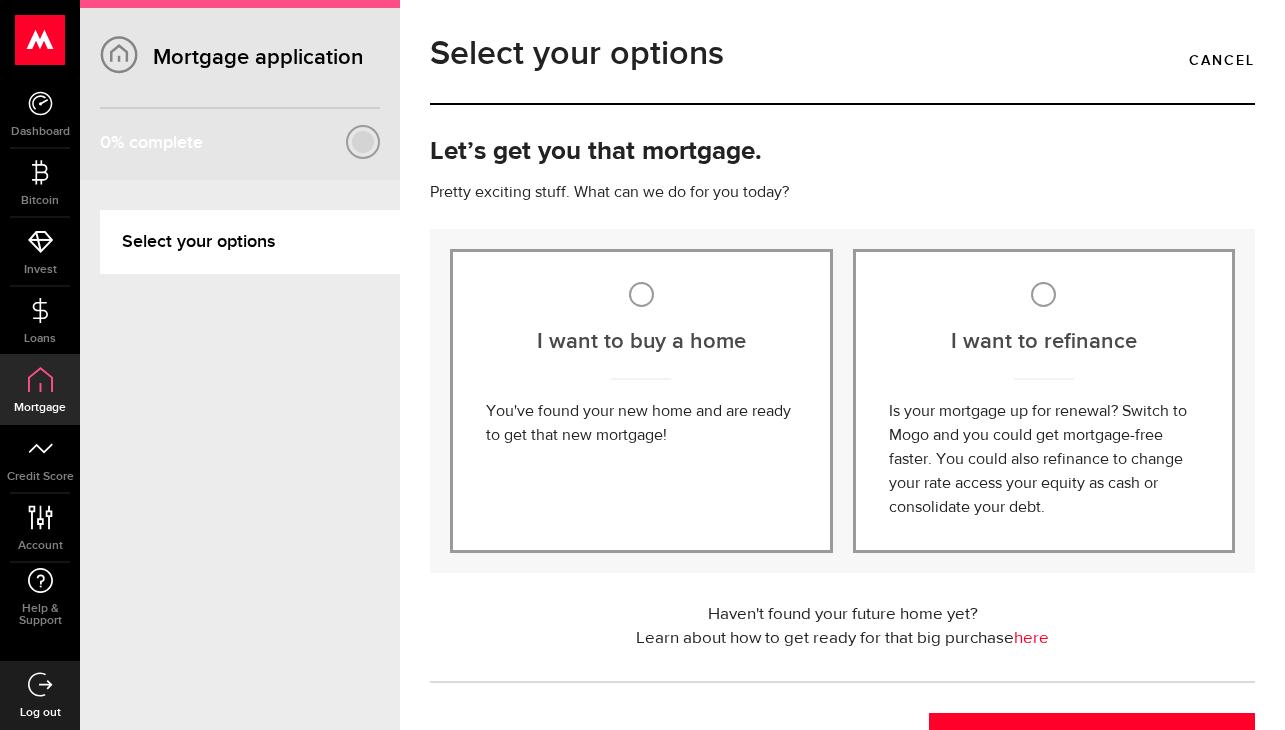 click on "I want to buy a home" at bounding box center (641, 341) 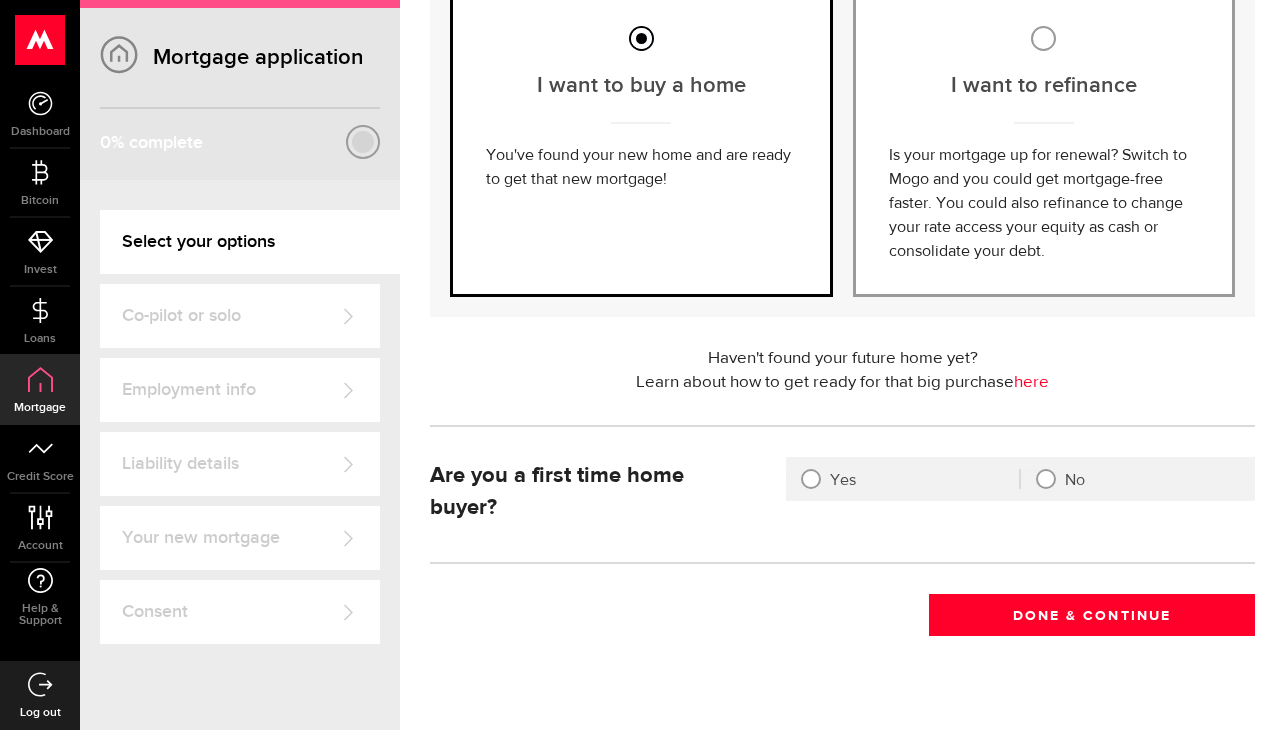 scroll, scrollTop: 258, scrollLeft: 0, axis: vertical 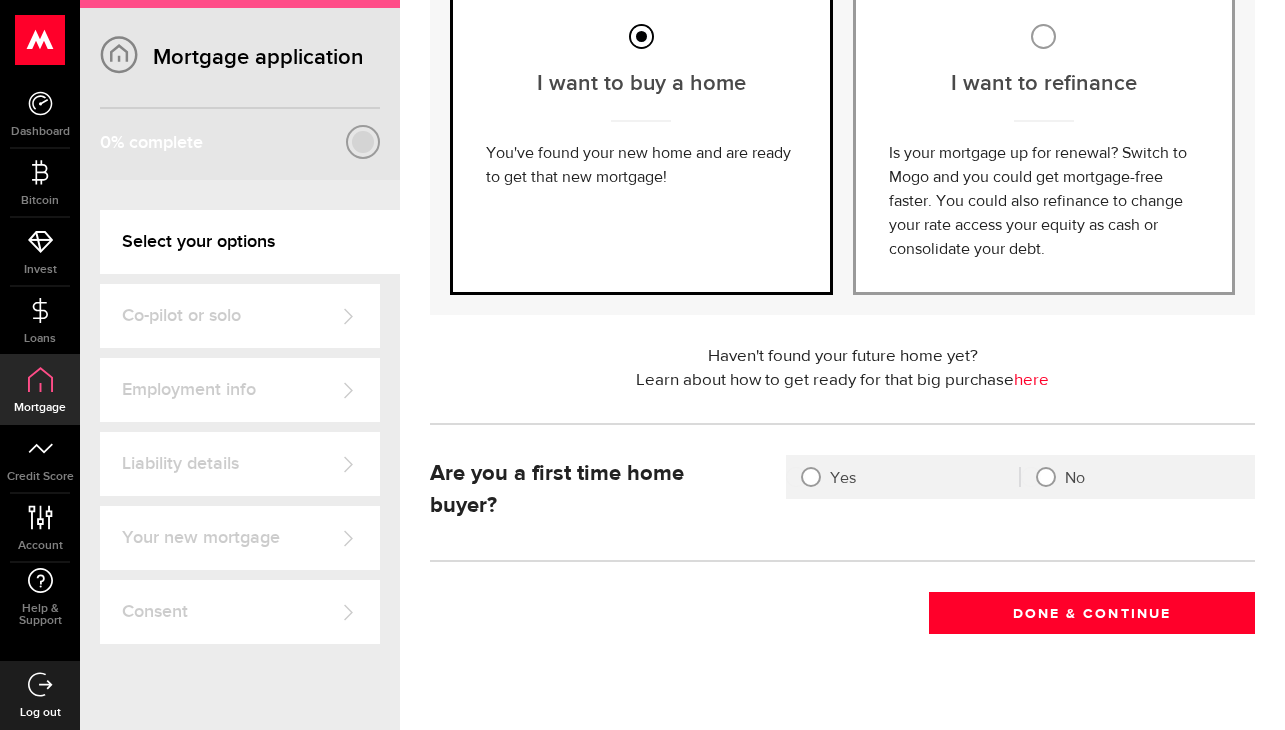 click on "Yes" at bounding box center [902, 478] 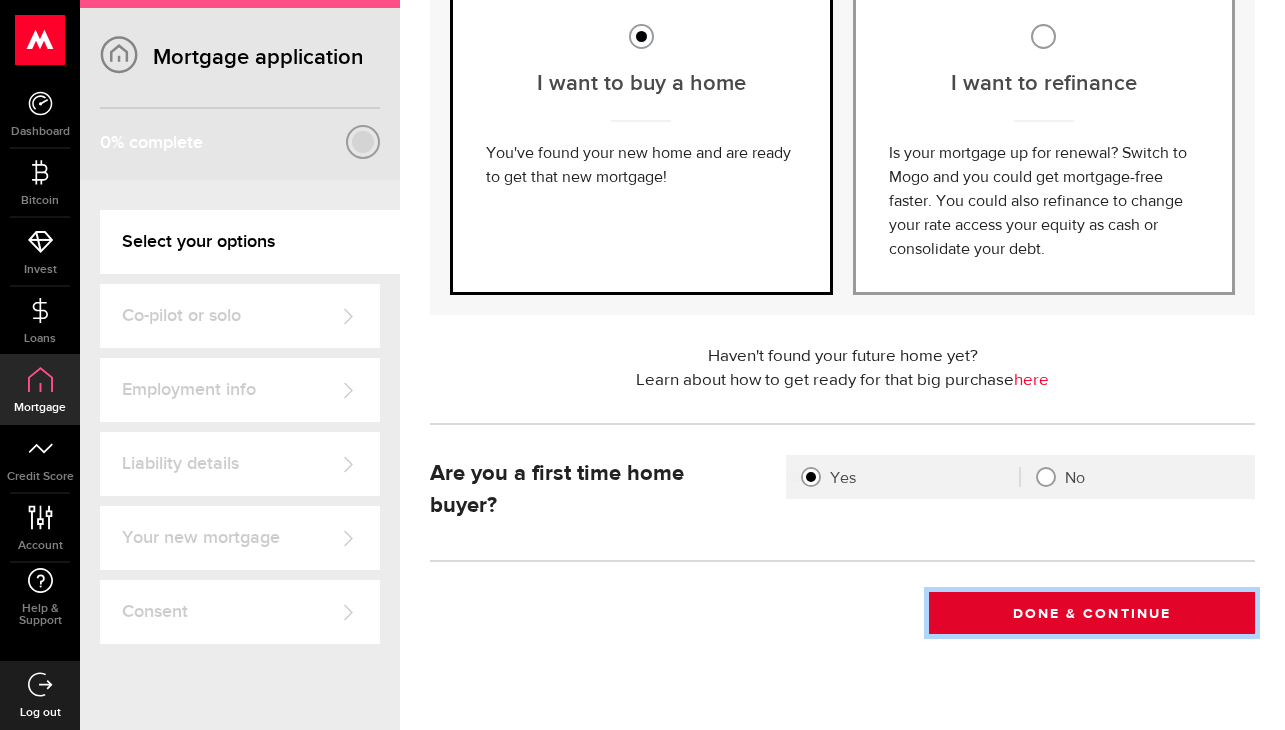 click on "Done & Continue" at bounding box center (1092, 613) 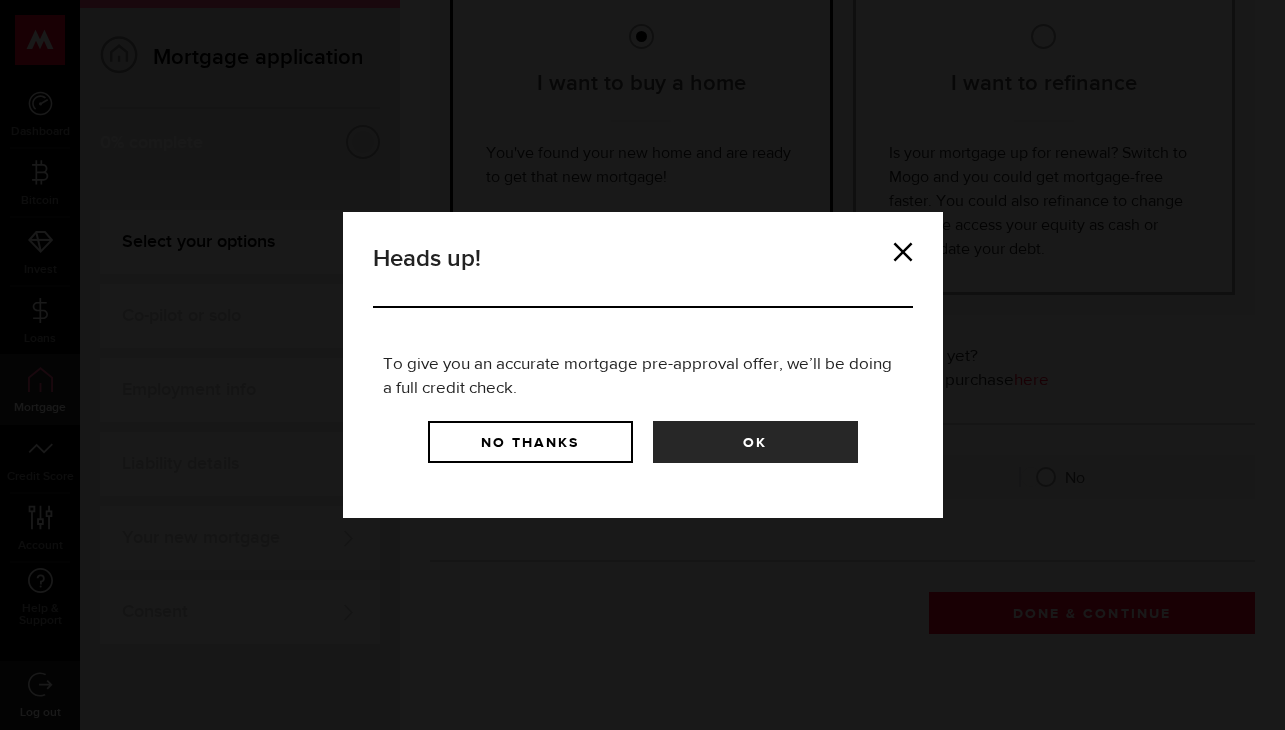 click on "Heads up! To give you an accurate mortgage pre-approval offer, we’ll be doing a full credit check. No Thanks Ok" at bounding box center (643, 365) 